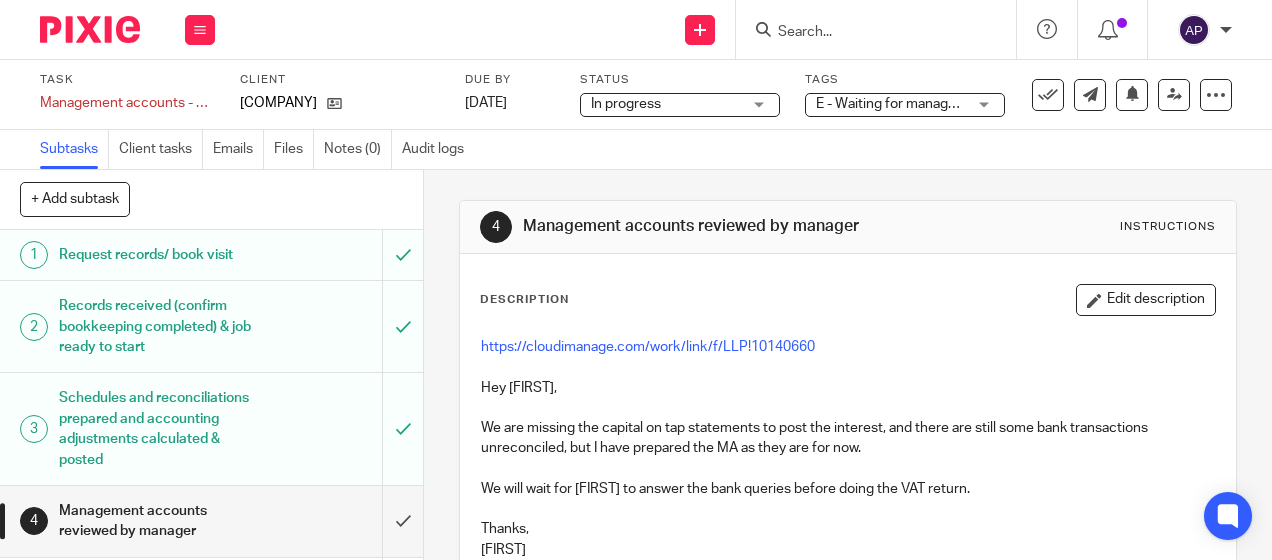 scroll, scrollTop: 0, scrollLeft: 0, axis: both 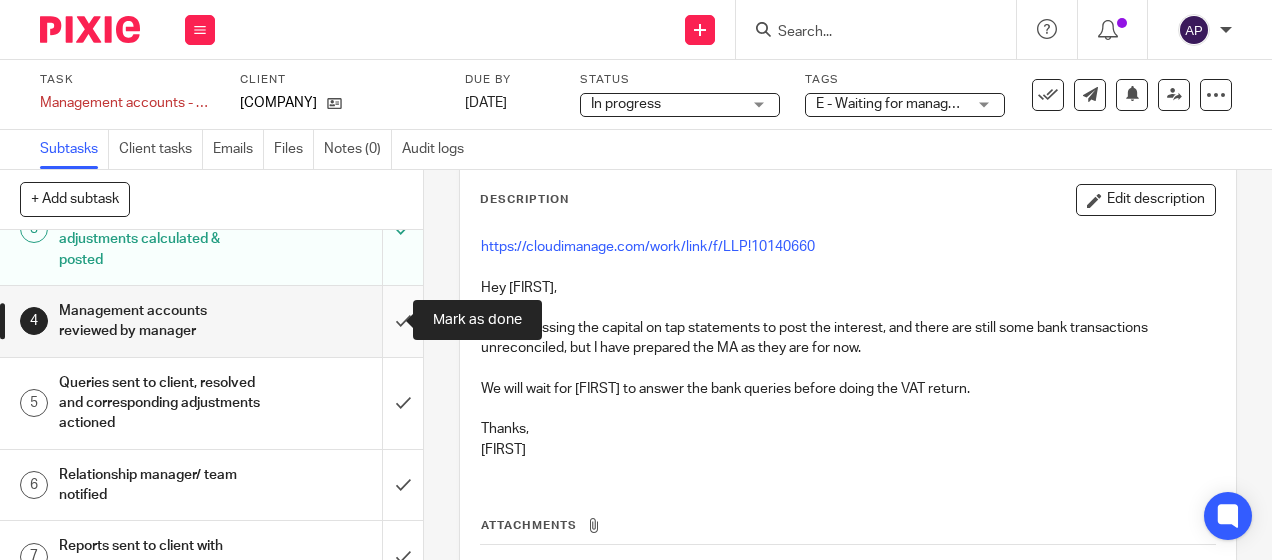 click at bounding box center (211, 321) 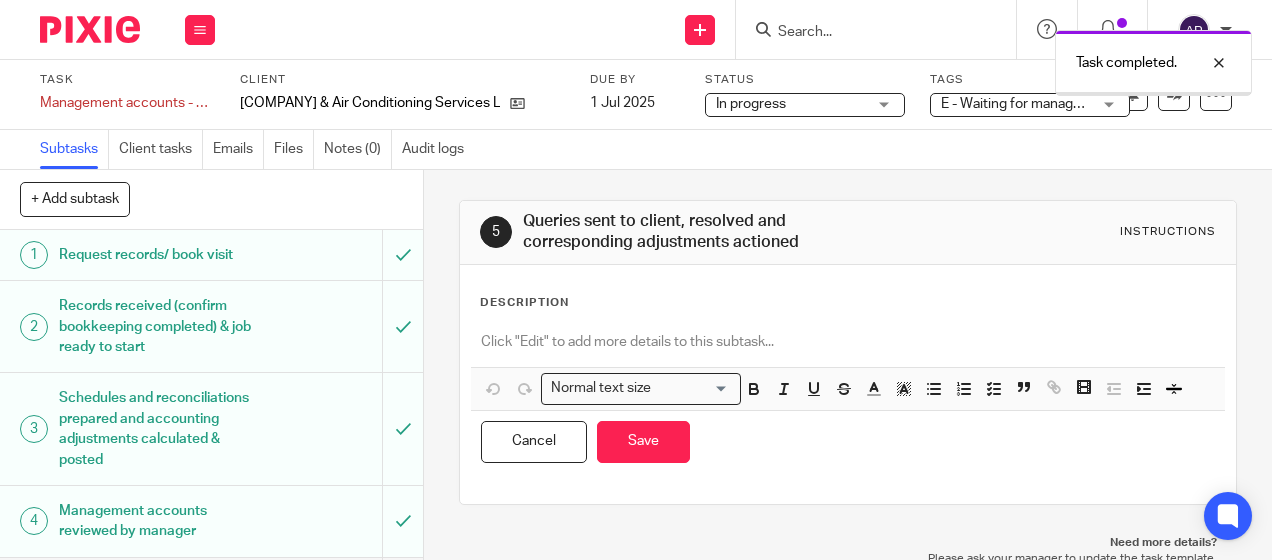 scroll, scrollTop: 0, scrollLeft: 0, axis: both 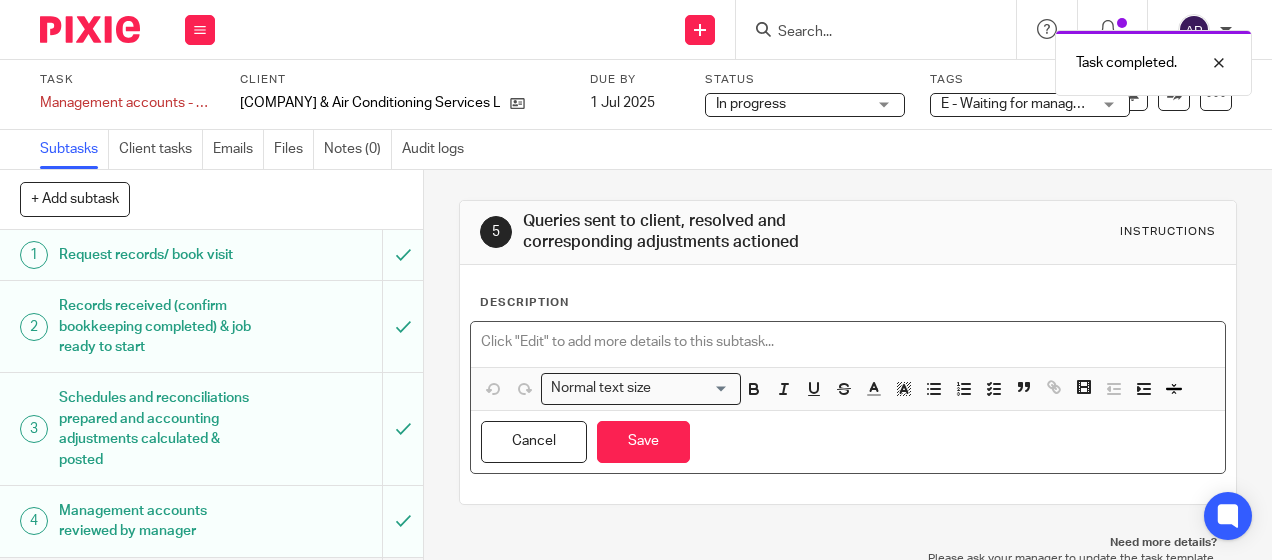 click at bounding box center (847, 342) 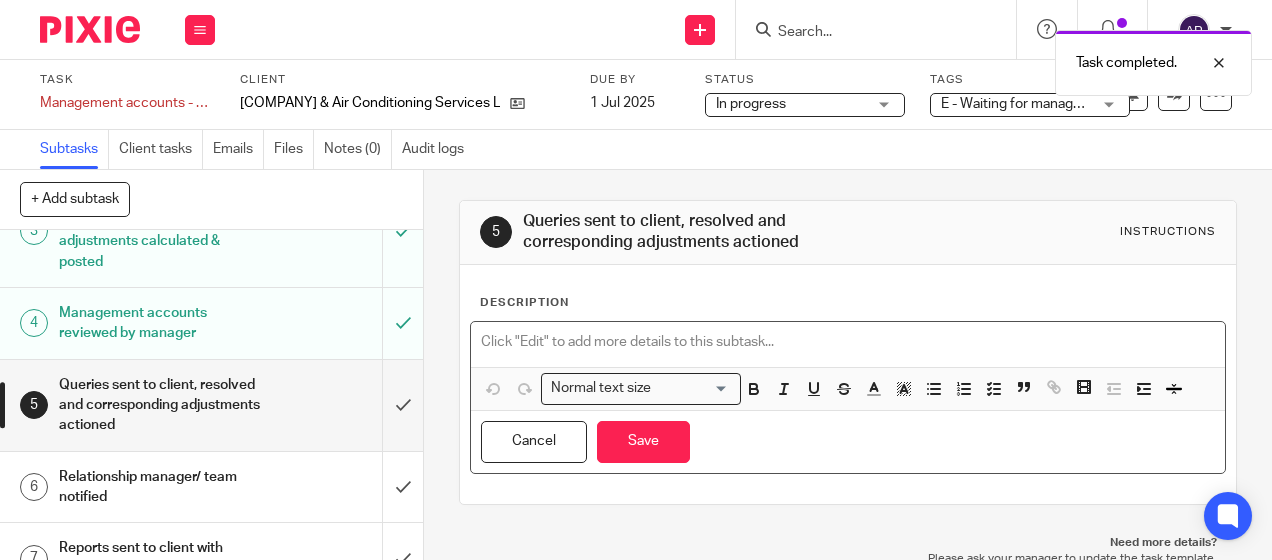 scroll, scrollTop: 200, scrollLeft: 0, axis: vertical 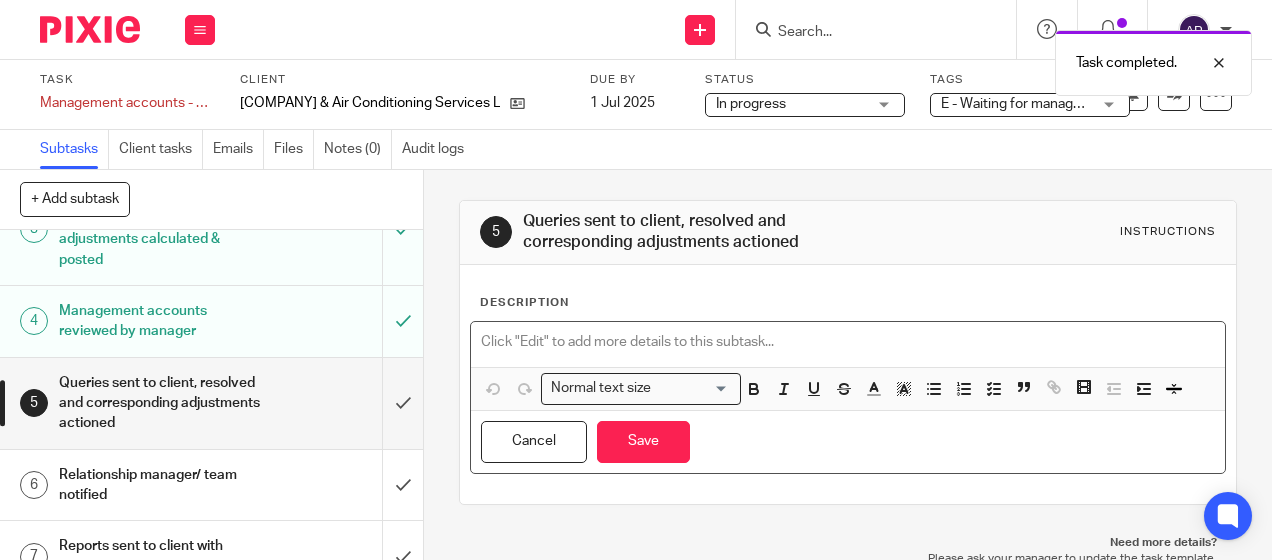 type 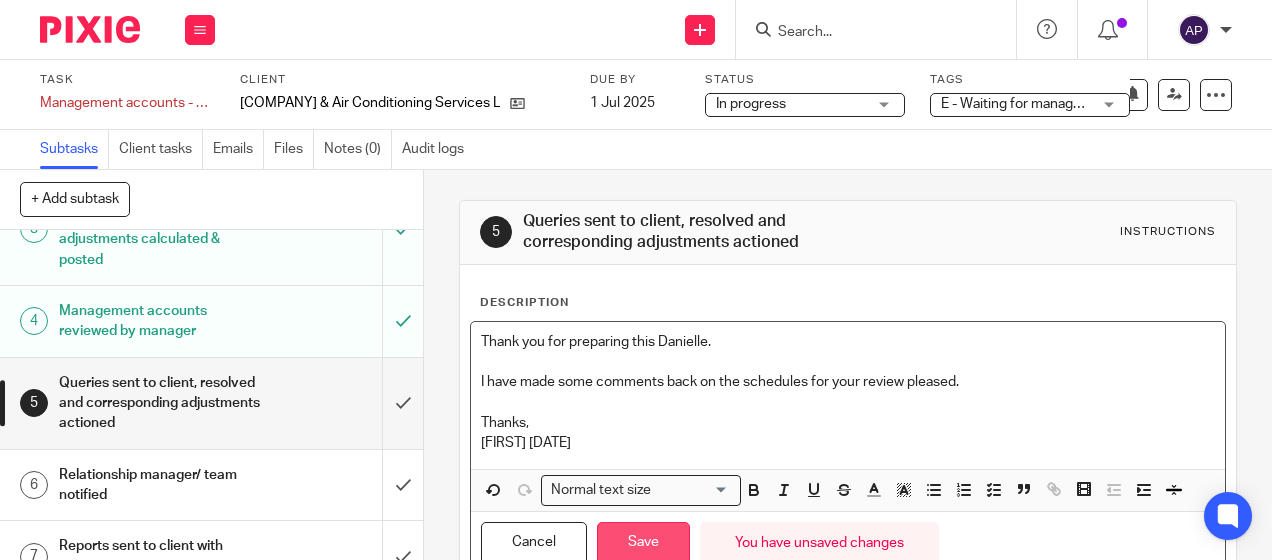 click on "Save" at bounding box center [643, 543] 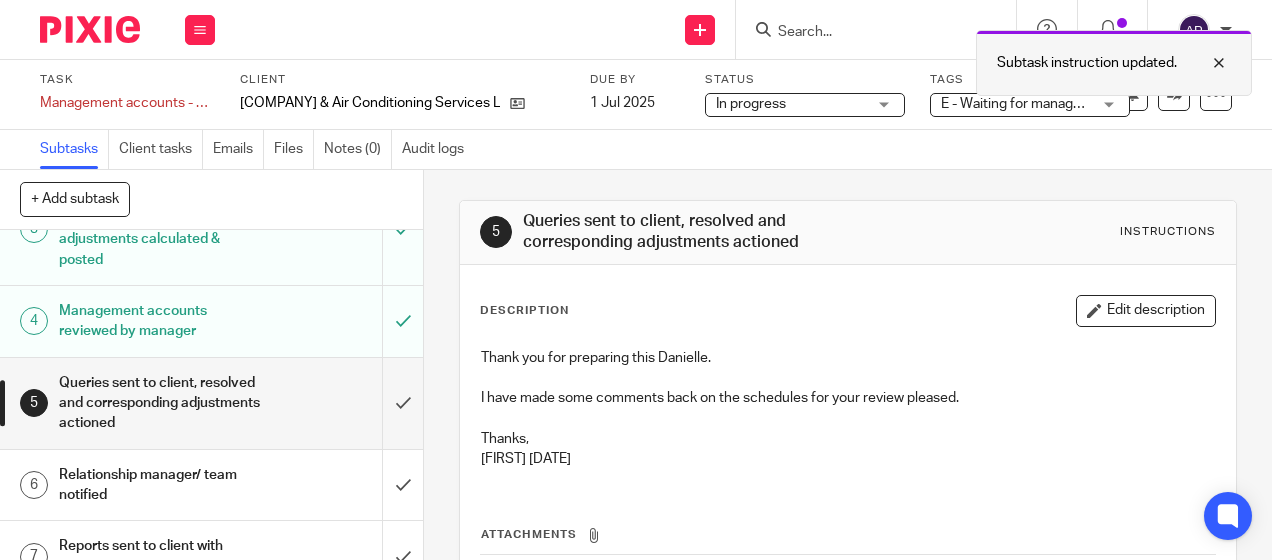 click on "Subtask instruction updated." at bounding box center (1114, 63) 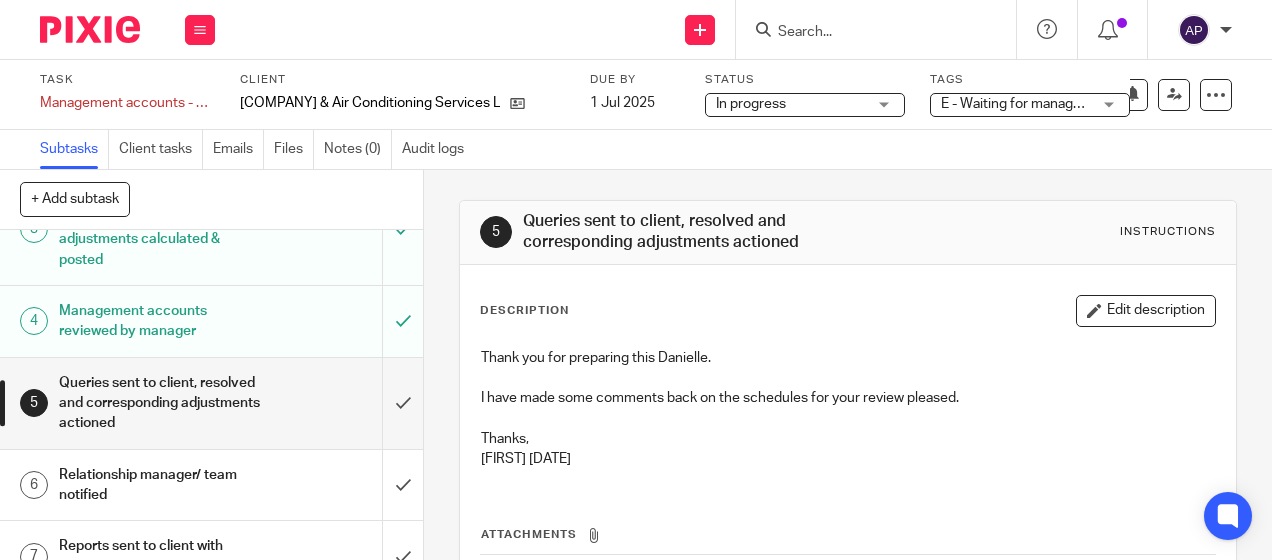 click on "E - Waiting for manager review/approval" at bounding box center [1016, 104] 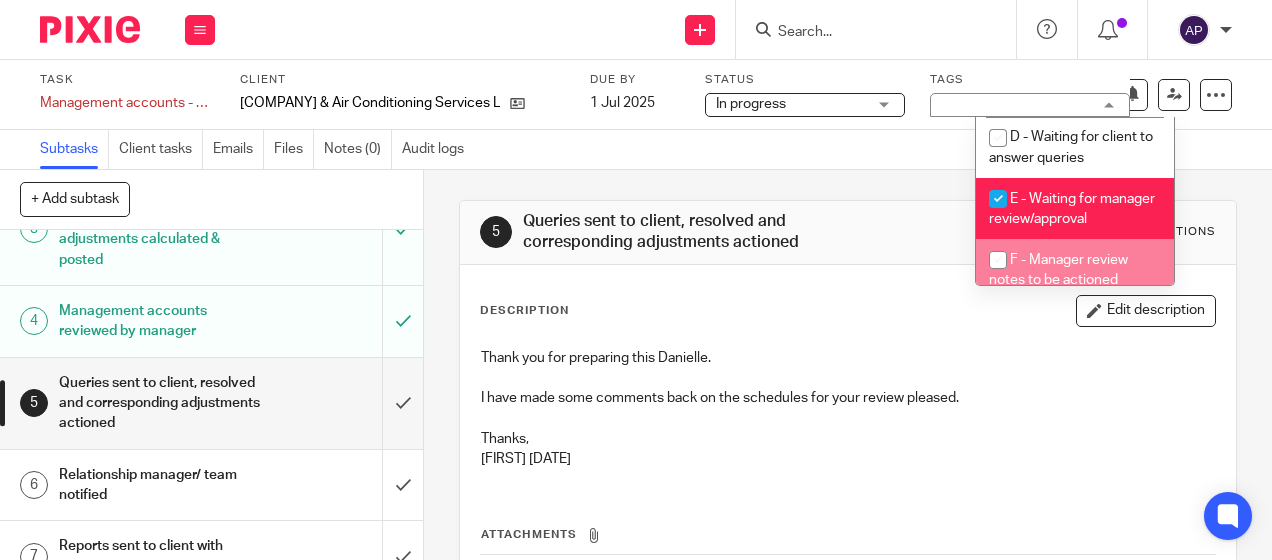 scroll, scrollTop: 200, scrollLeft: 0, axis: vertical 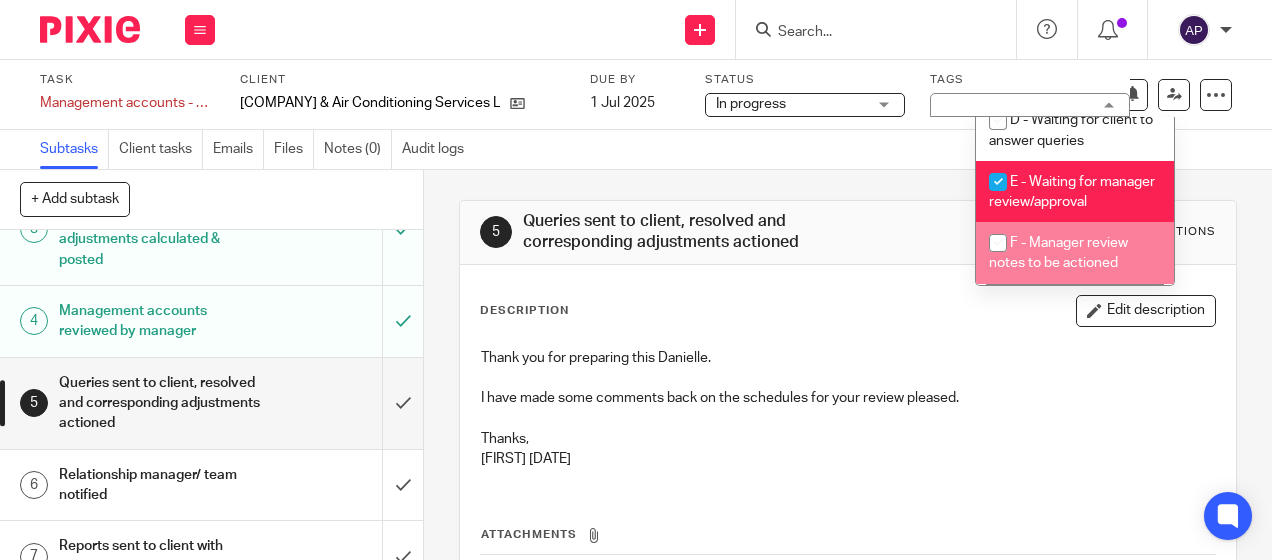 click on "F - Manager review notes to be actioned" at bounding box center (1075, 252) 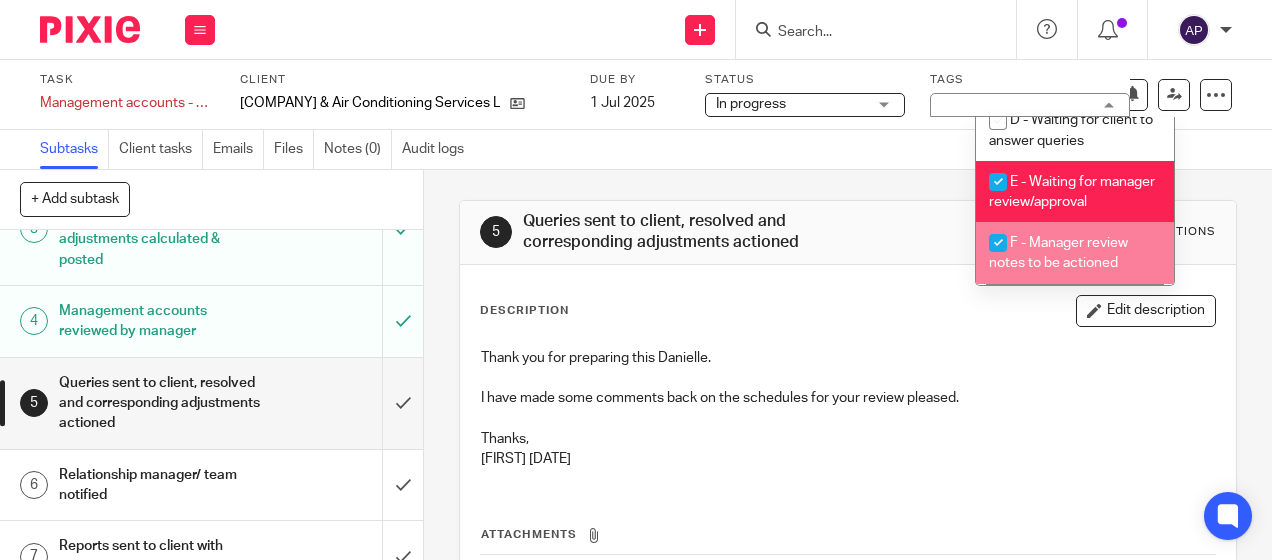 checkbox on "true" 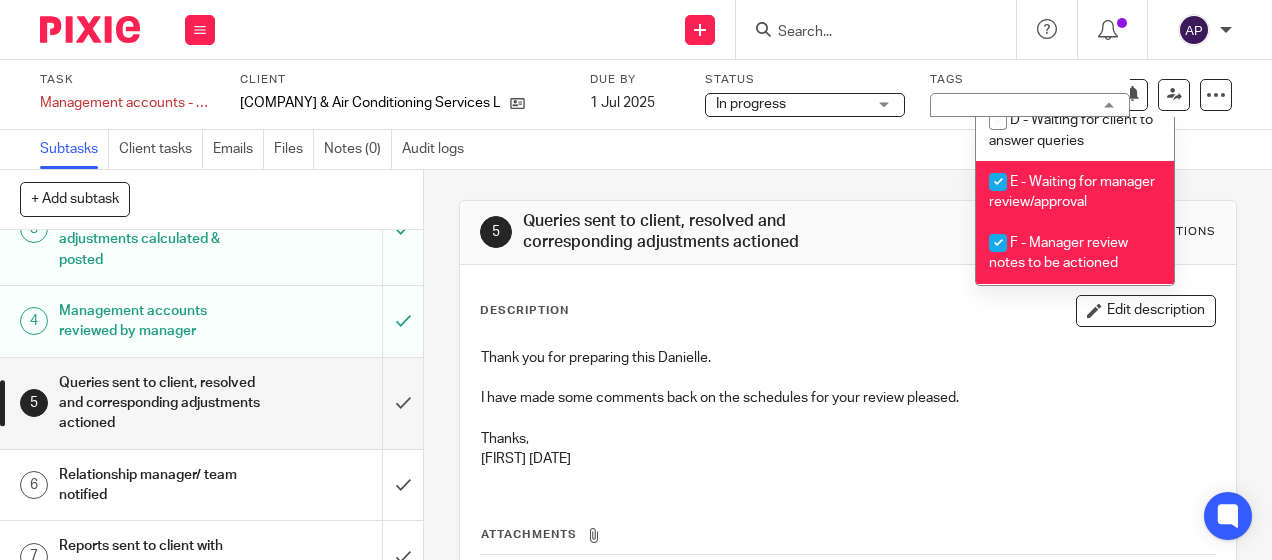 click on "E - Waiting for manager review/approval" at bounding box center [1075, 191] 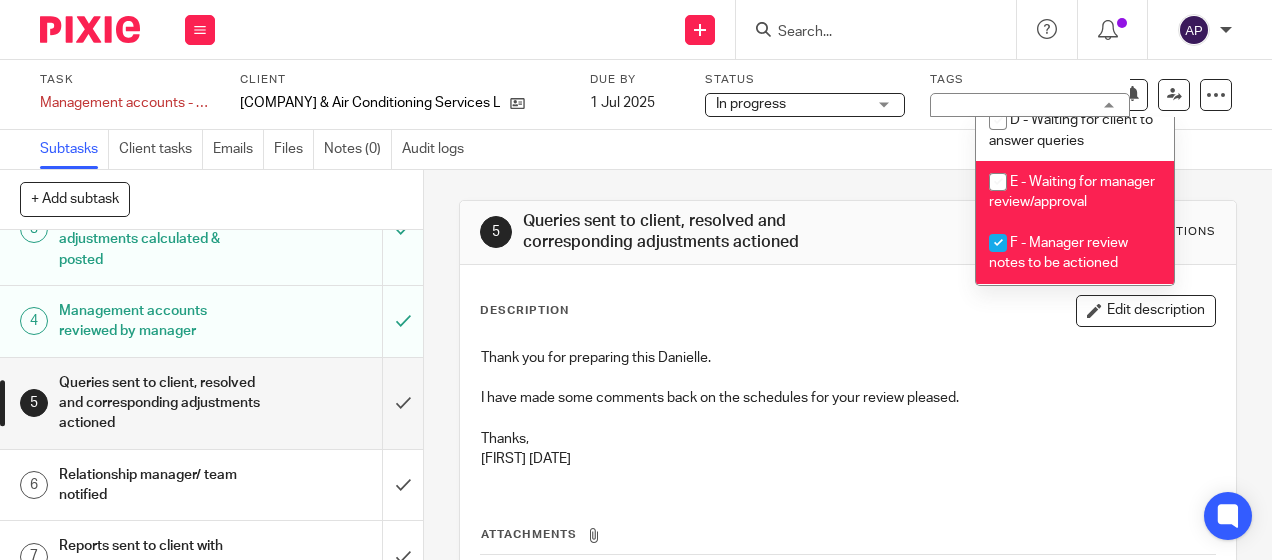 checkbox on "false" 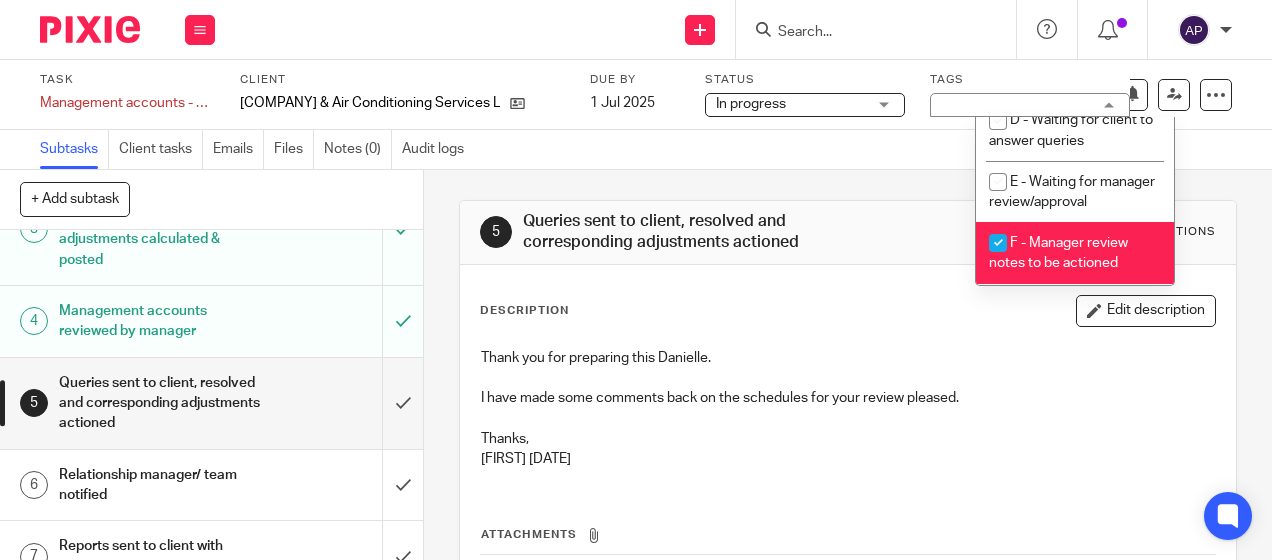 click on "Description
Edit description" at bounding box center (847, 311) 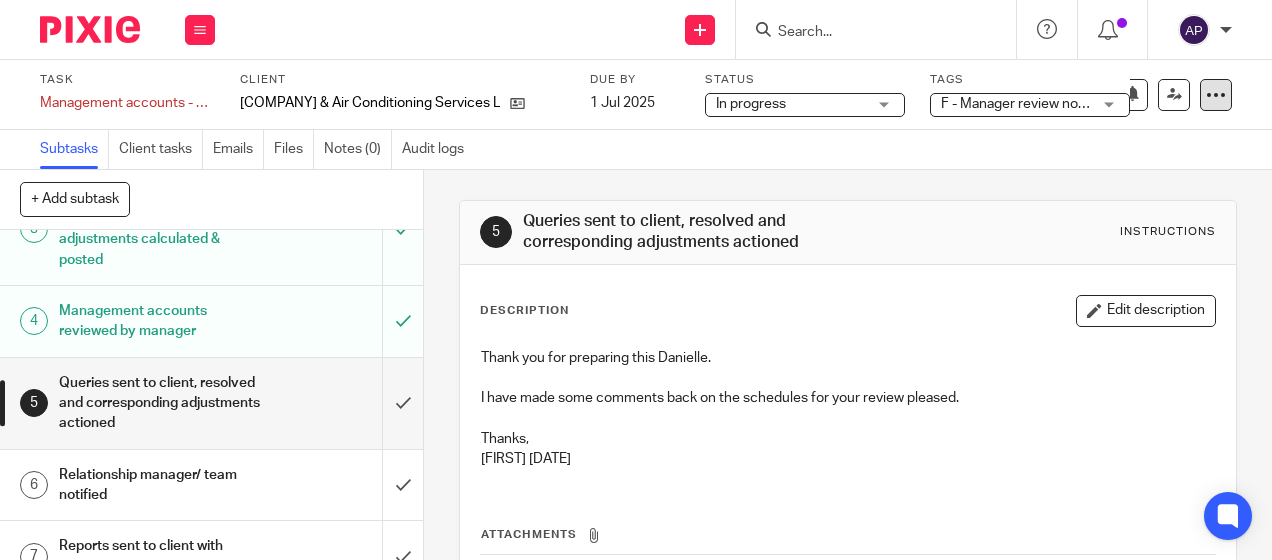 click at bounding box center [1216, 95] 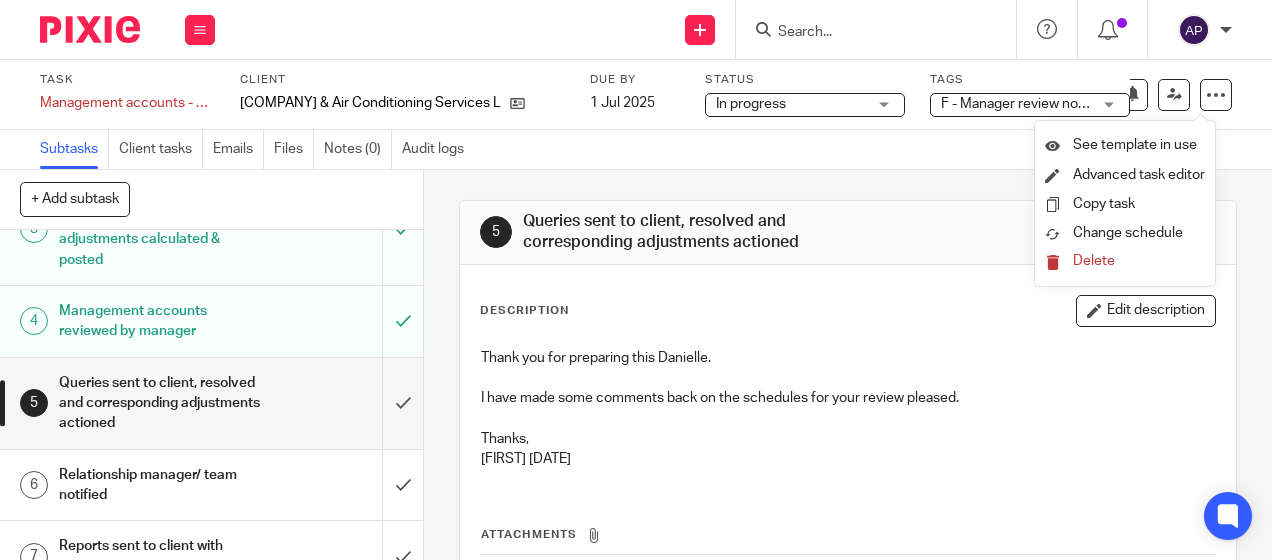 click at bounding box center [847, 419] 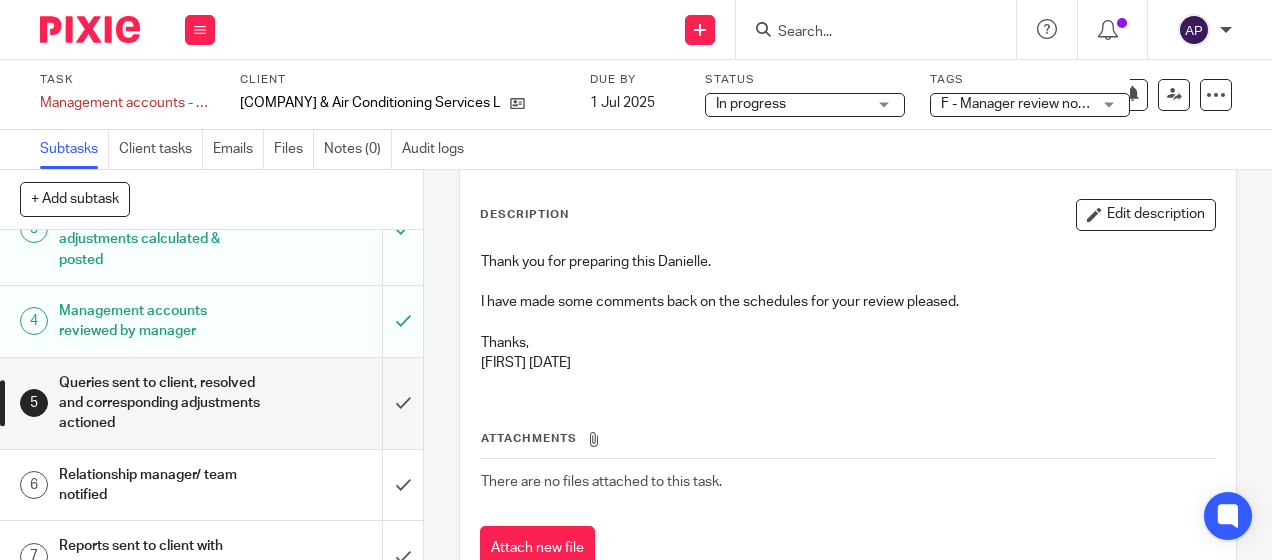 scroll, scrollTop: 0, scrollLeft: 0, axis: both 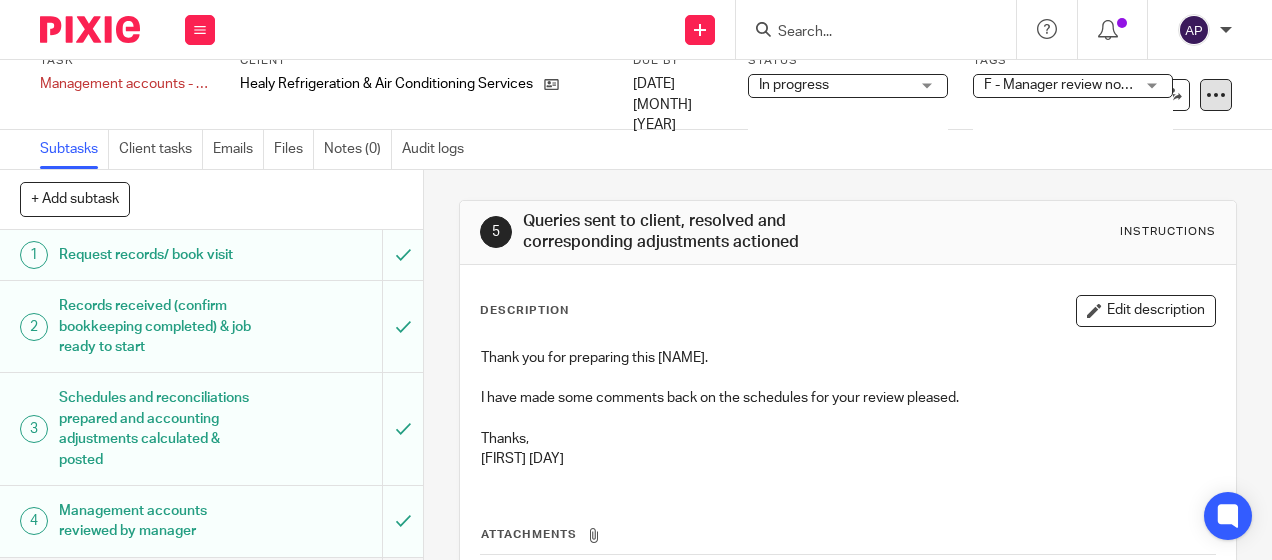 click at bounding box center [1216, 95] 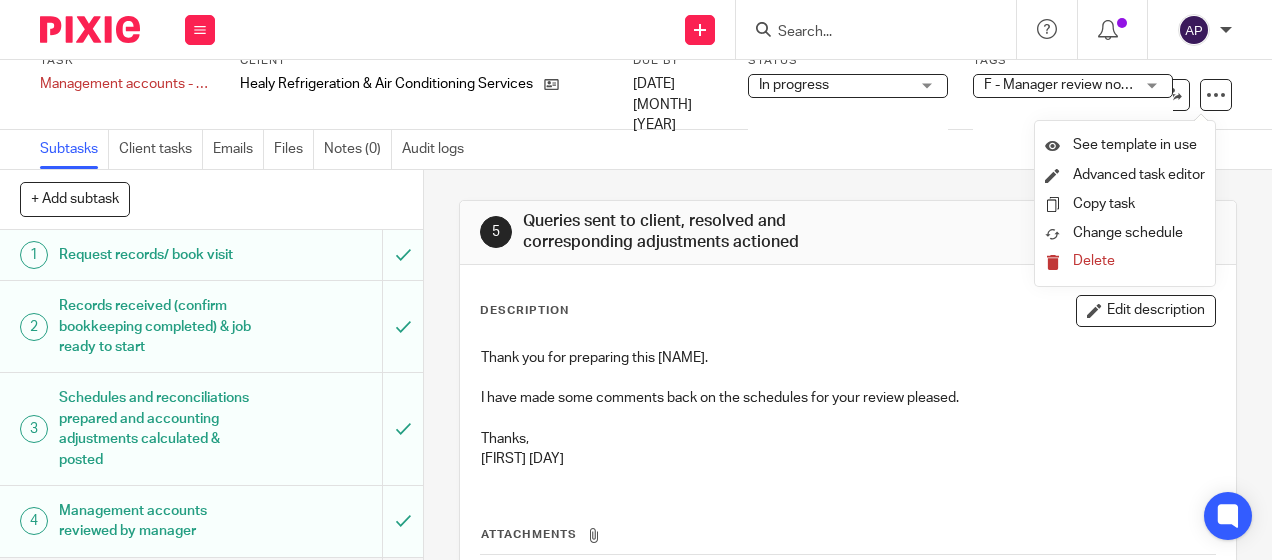 click on "Description
Edit description" at bounding box center (847, 311) 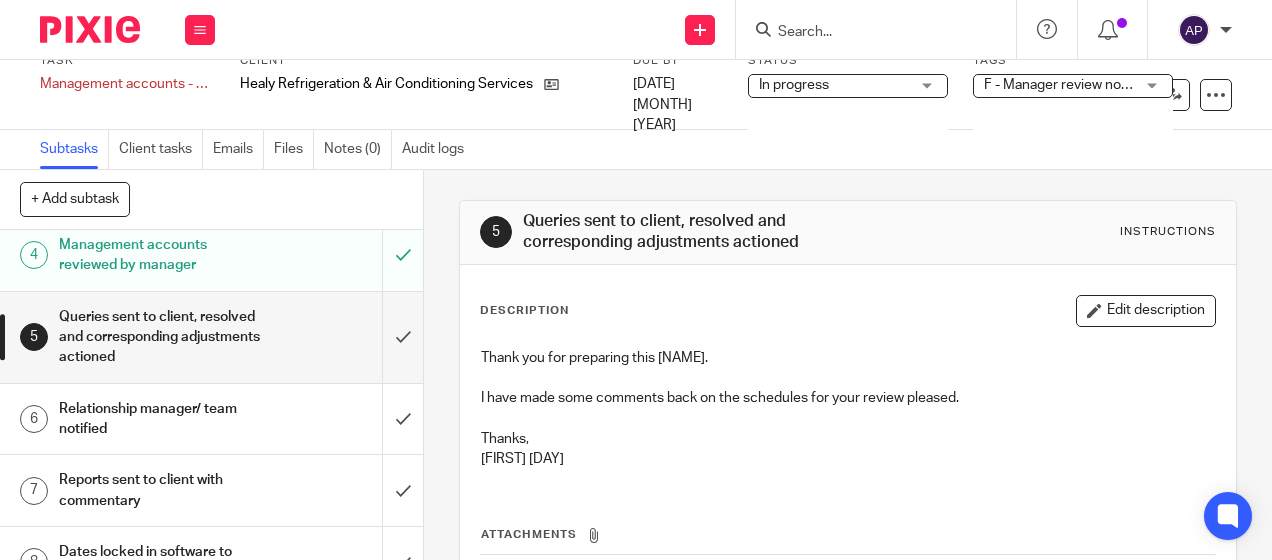 scroll, scrollTop: 300, scrollLeft: 0, axis: vertical 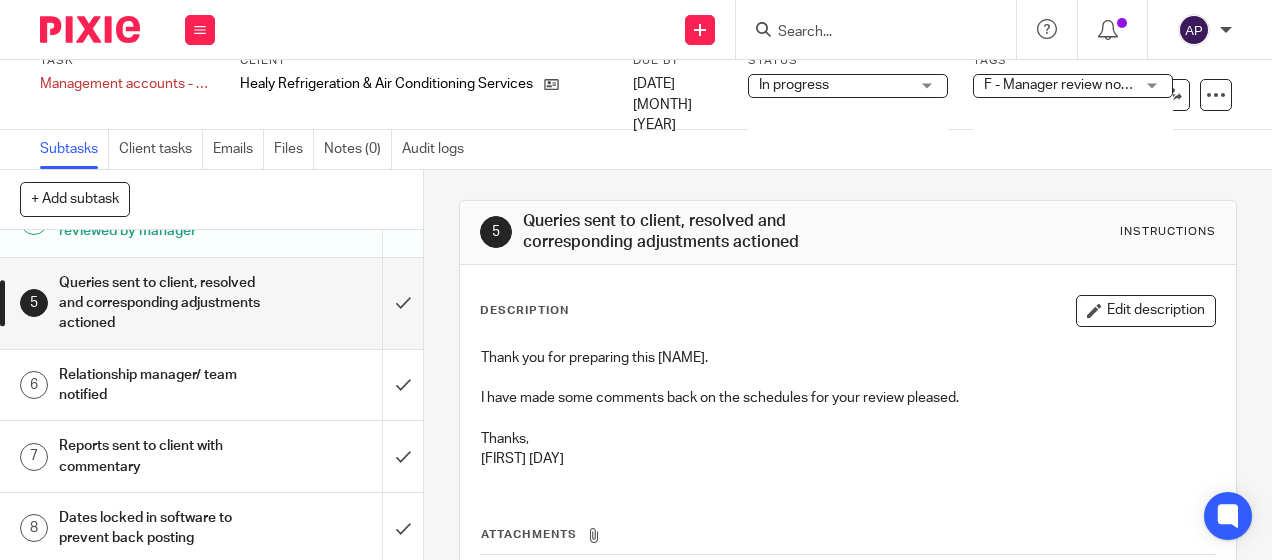 click on "Task
Management accounts - Quarterly   Save
Management accounts - Quarterly
4 /8
Client
Healy Refrigeration & Air Conditioning Services Limited
Due by
1 Jul 2025
Status
In progress
In progress
Not started
In progress
2
Tags
F - Manager review notes to be actioned
A - Chased for / awaiting client records
A - Booked client visit
B - Records in to start
C - In progress
D - Waiting for client to answer queries
E - Waiting for manager review/approval
H - Client on Hold" at bounding box center [636, 95] 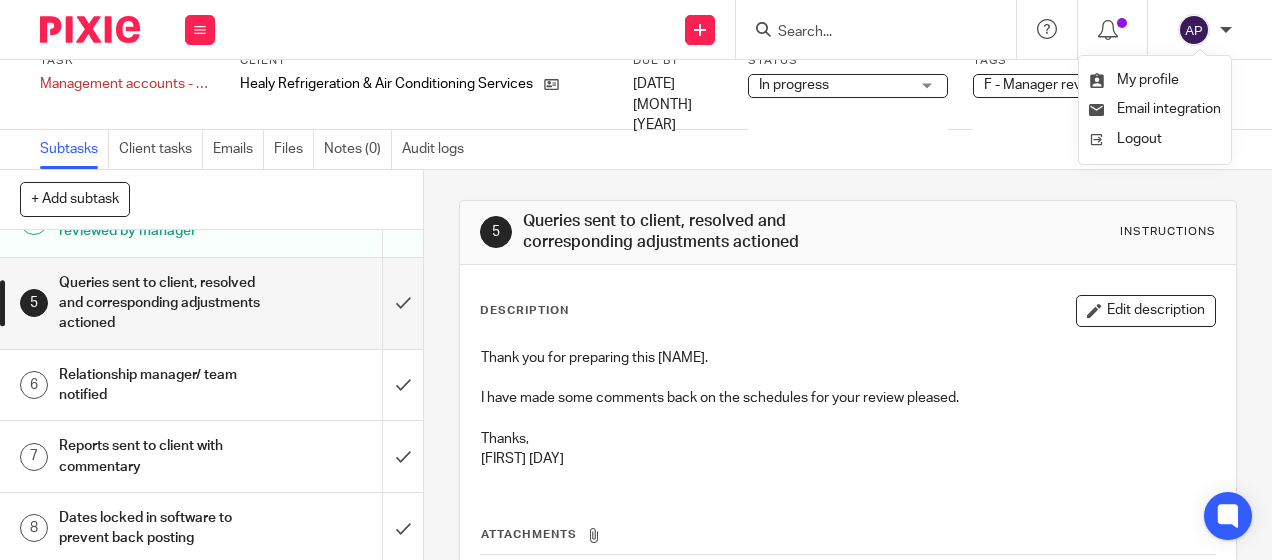 click at bounding box center (1226, 30) 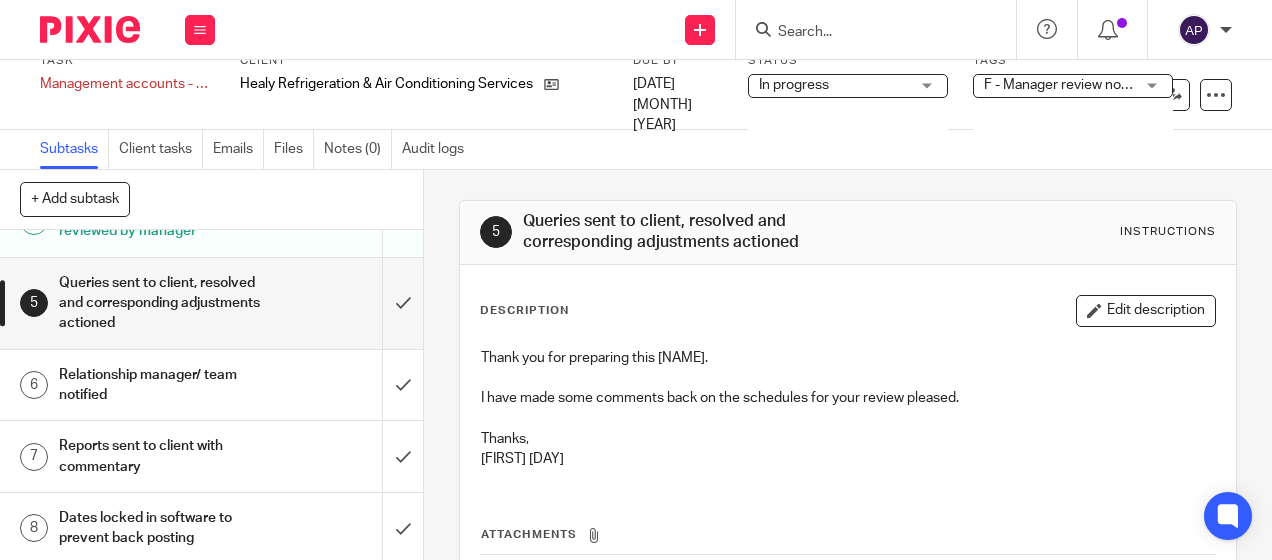 drag, startPoint x: 372, startPoint y: 304, endPoint x: 270, endPoint y: 288, distance: 103.24728 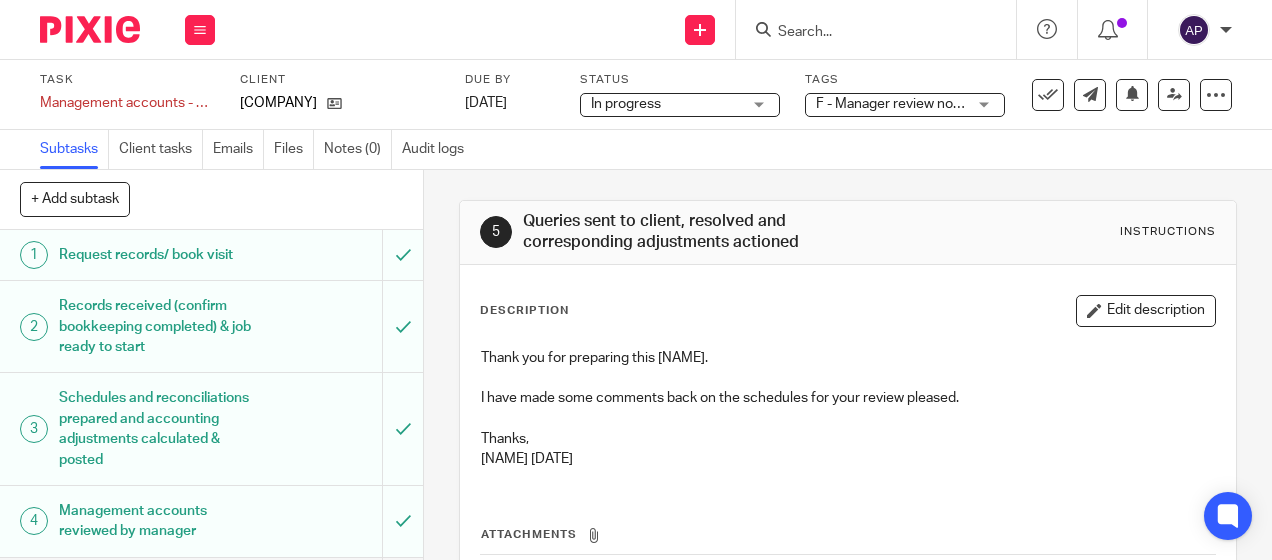 scroll, scrollTop: 0, scrollLeft: 0, axis: both 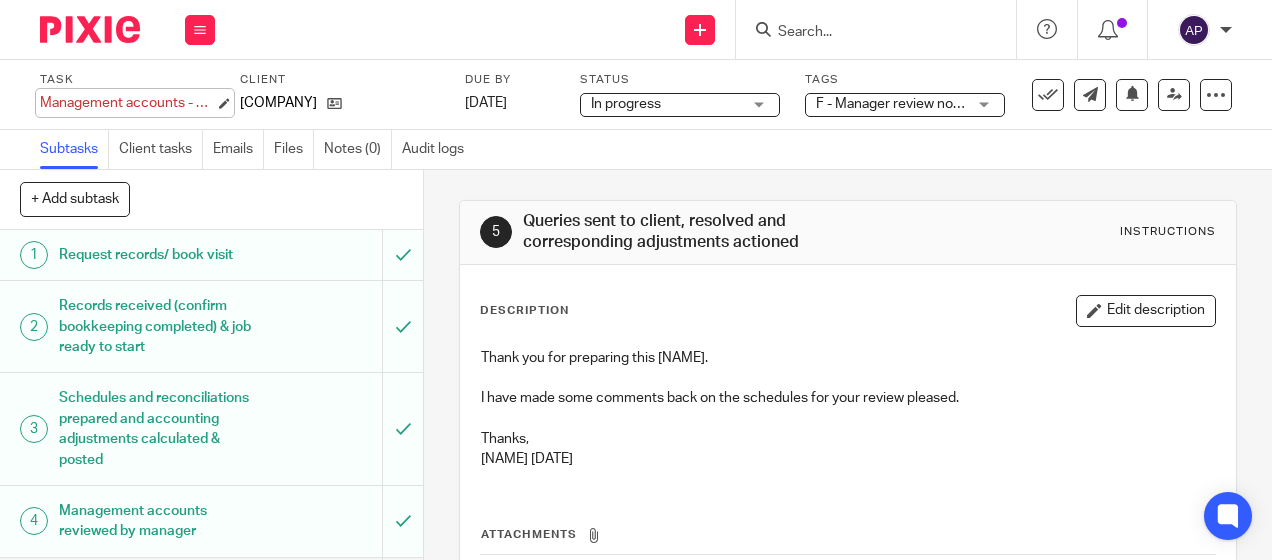 click on "Management accounts - Quarterly   Save
Management accounts - Quarterly" at bounding box center [127, 103] 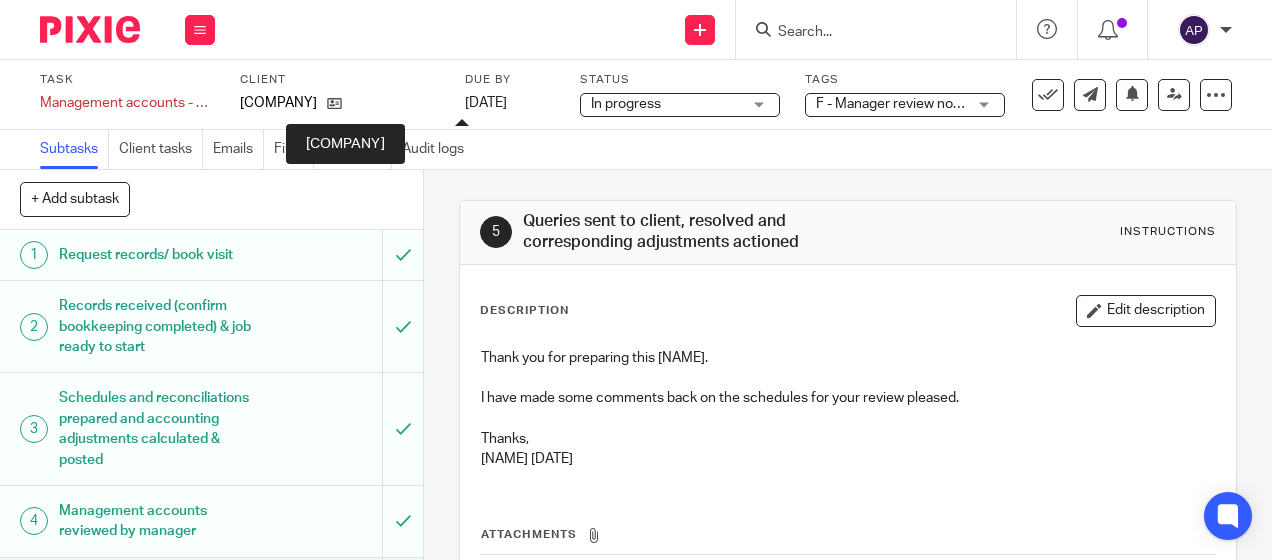 click on "[COMPANY]" at bounding box center [278, 103] 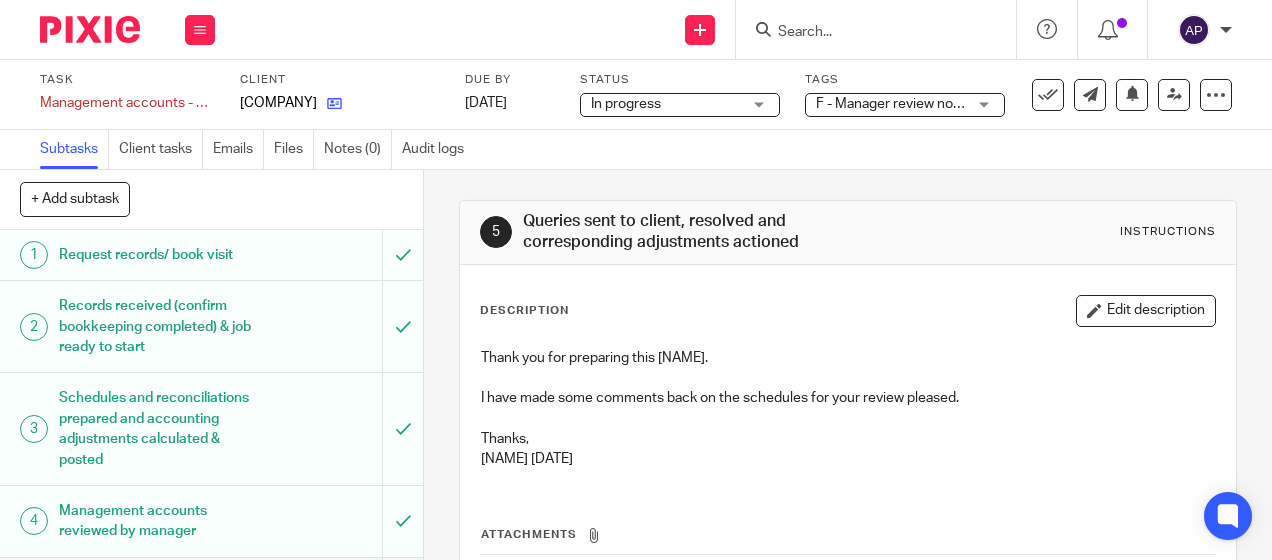 click on "[COMPANY]" at bounding box center [340, 103] 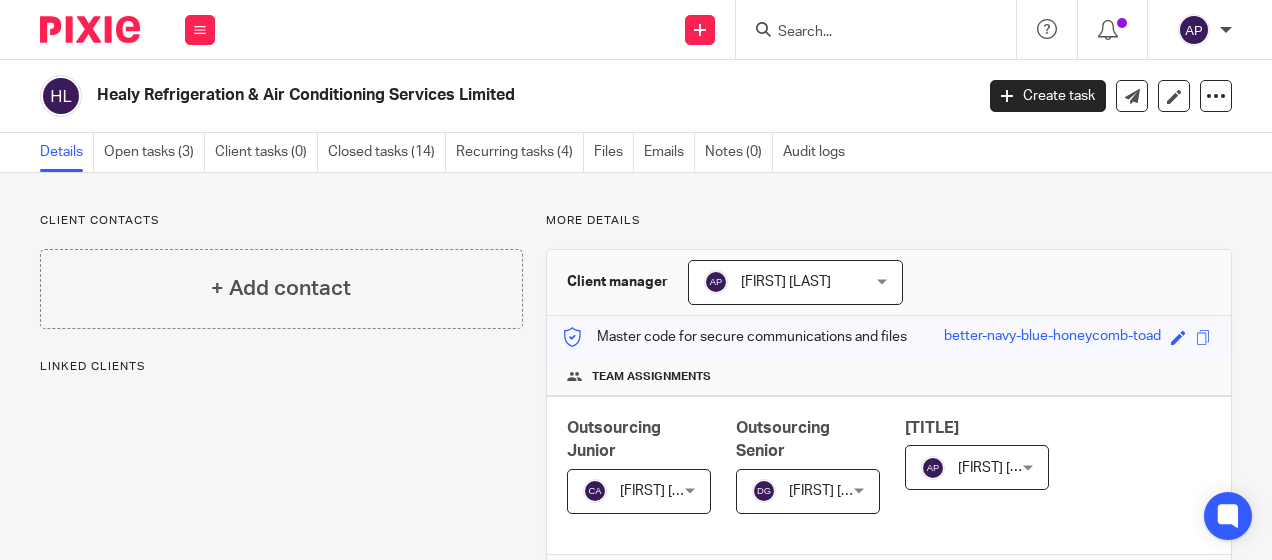 scroll, scrollTop: 0, scrollLeft: 0, axis: both 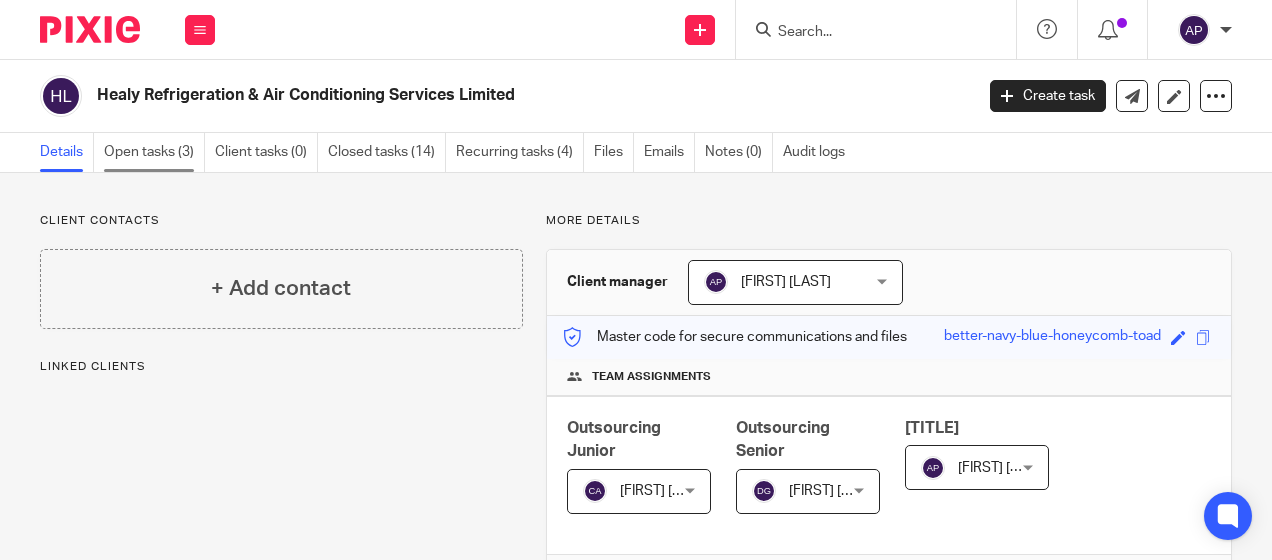 click on "Open tasks (3)" at bounding box center [154, 152] 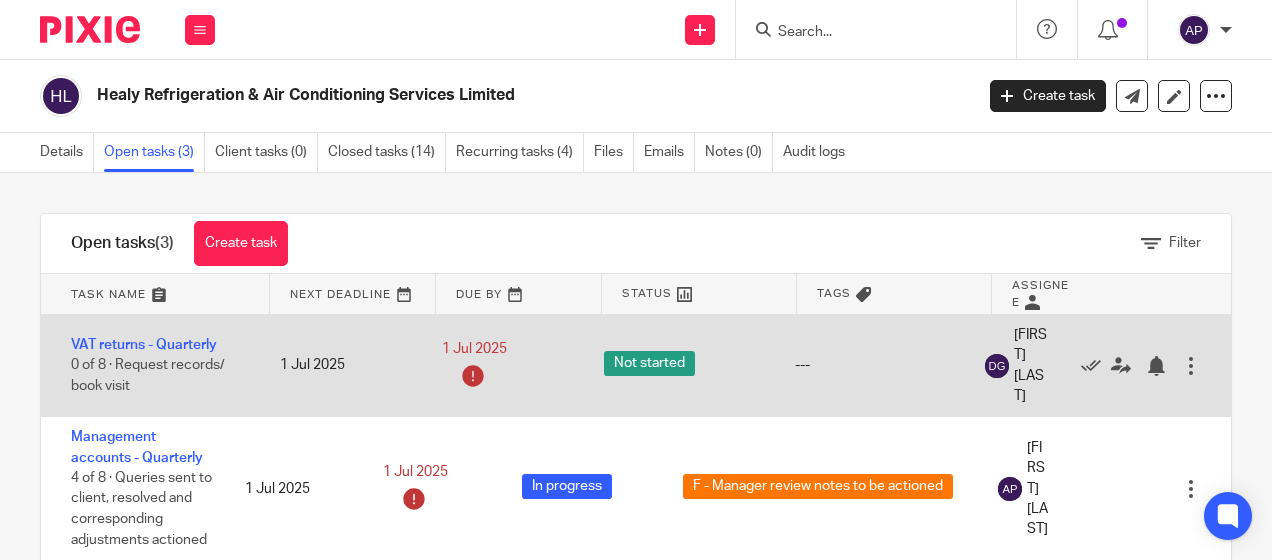 scroll, scrollTop: 0, scrollLeft: 0, axis: both 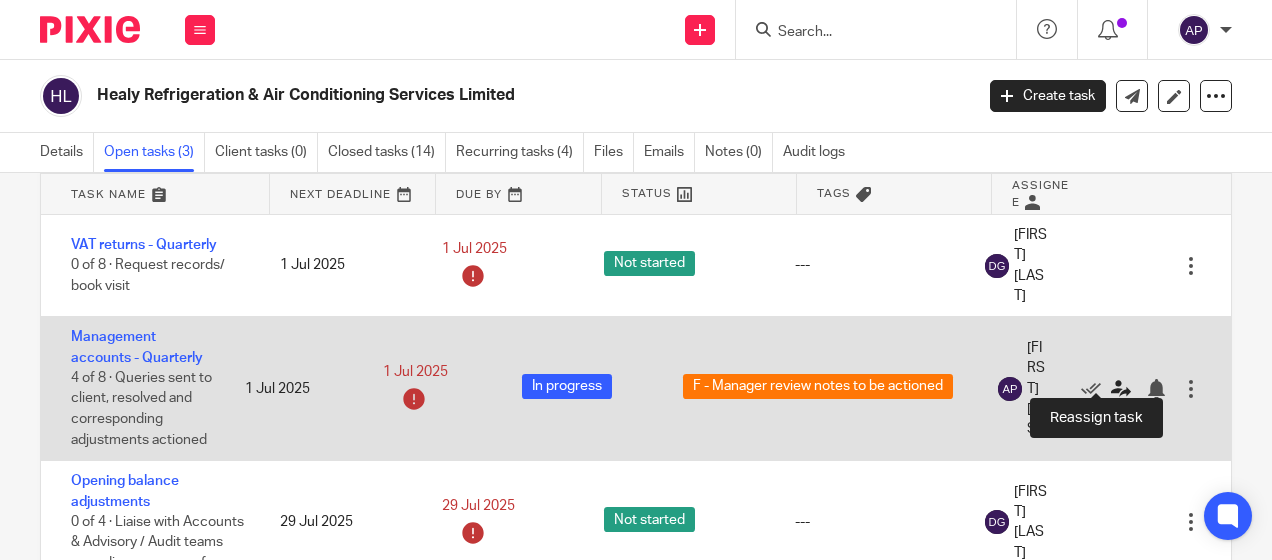 click at bounding box center [1121, 389] 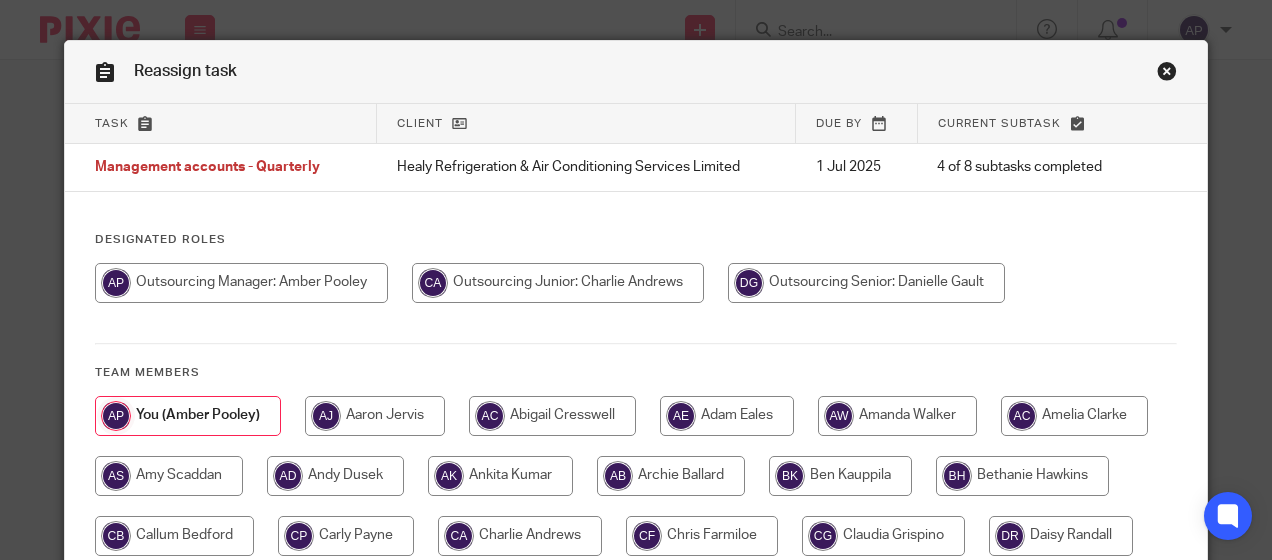 scroll, scrollTop: 0, scrollLeft: 0, axis: both 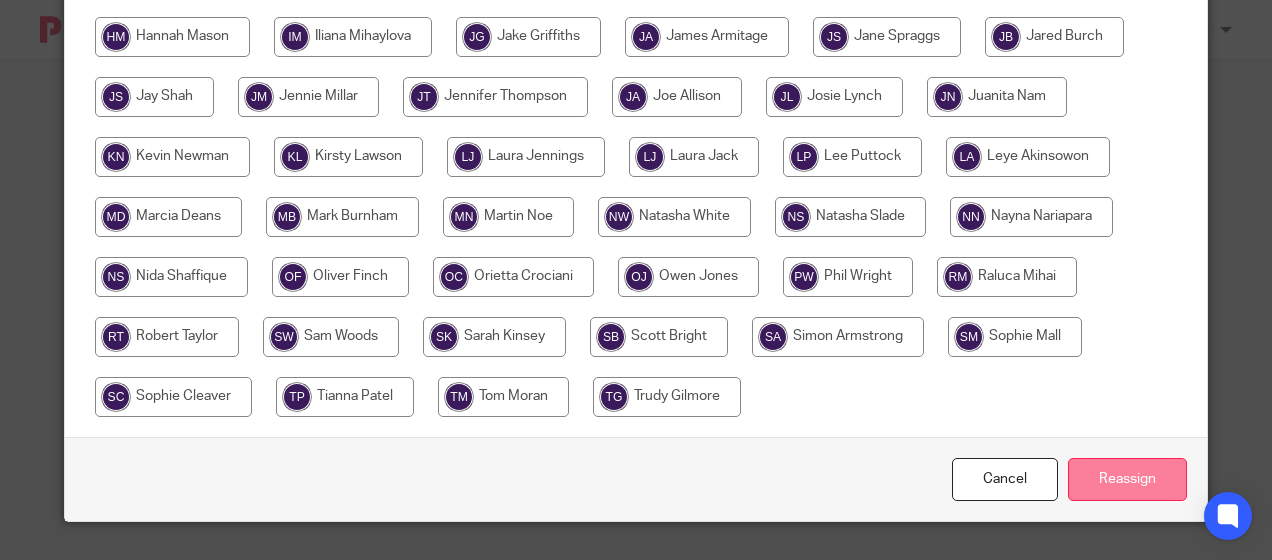 click on "Reassign" at bounding box center [1127, 479] 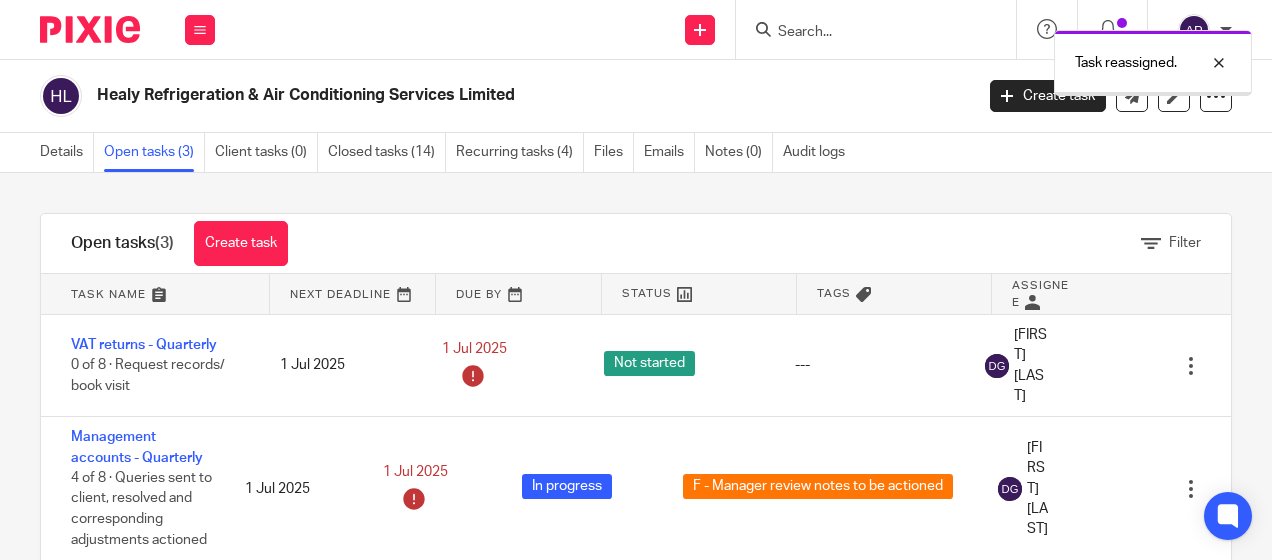 scroll, scrollTop: 0, scrollLeft: 0, axis: both 